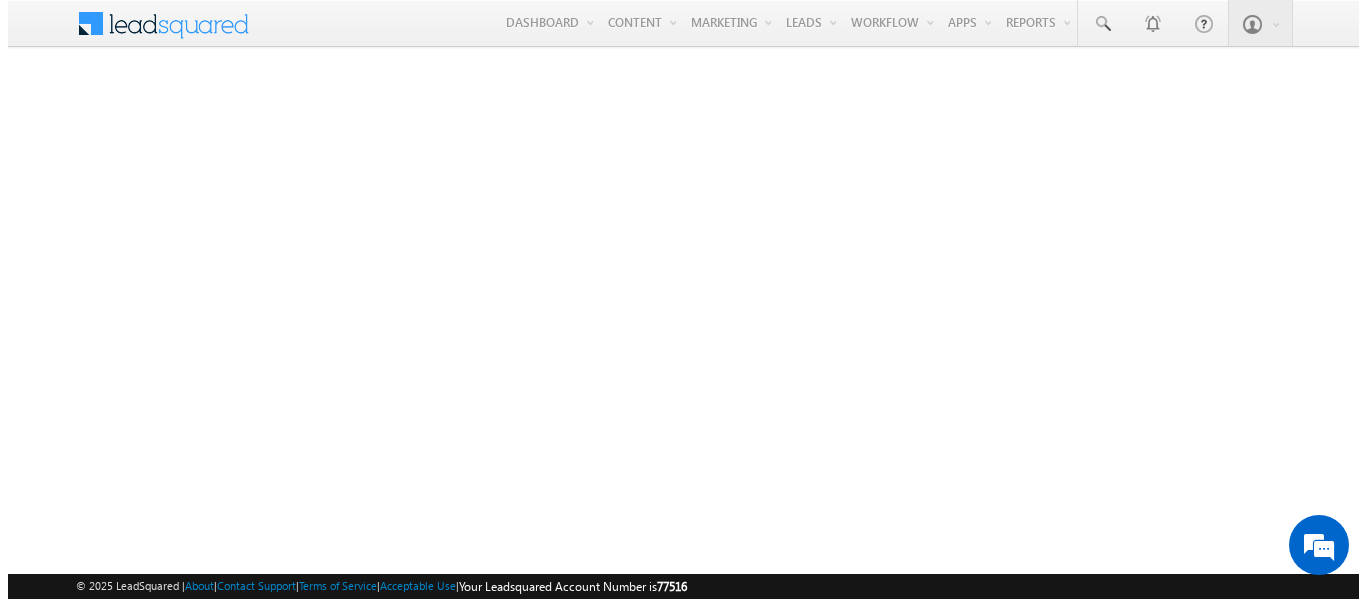 scroll, scrollTop: 0, scrollLeft: 0, axis: both 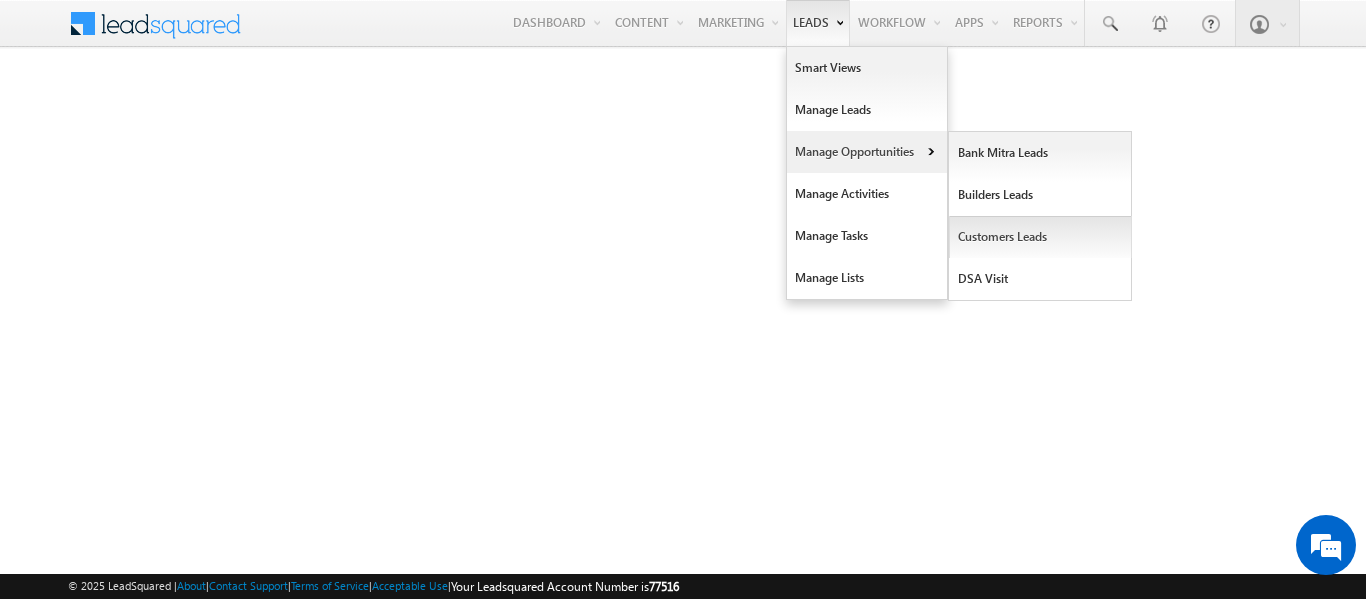 click on "Customers Leads" at bounding box center [1040, 237] 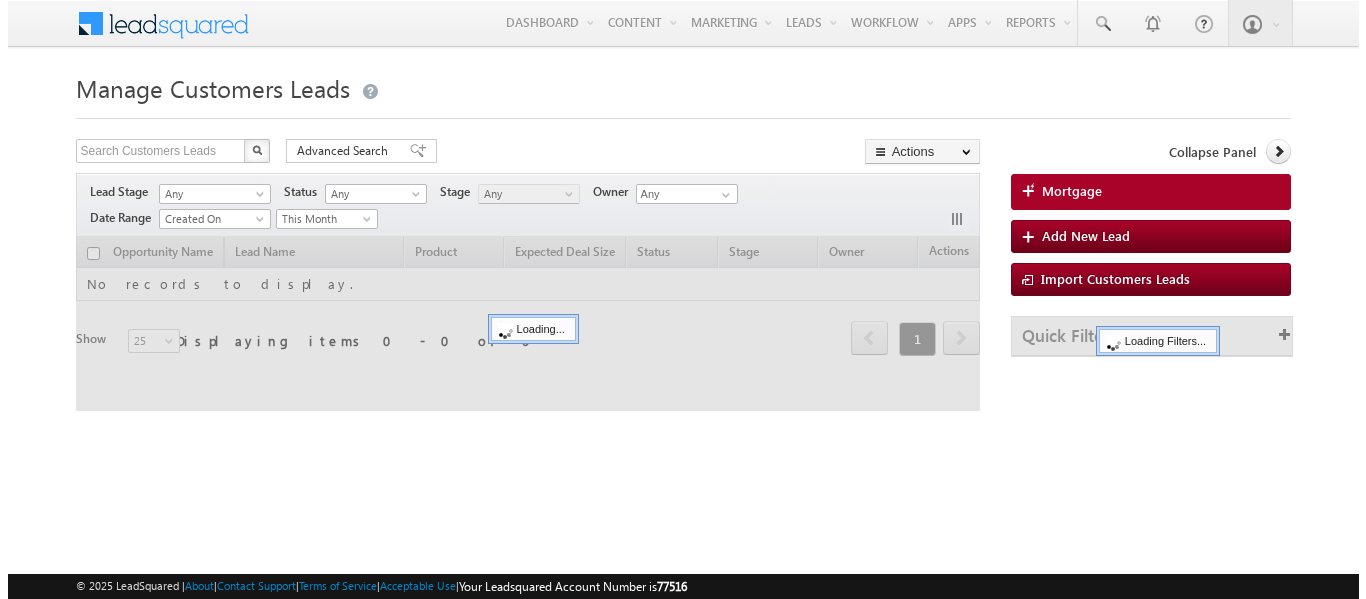 scroll, scrollTop: 0, scrollLeft: 0, axis: both 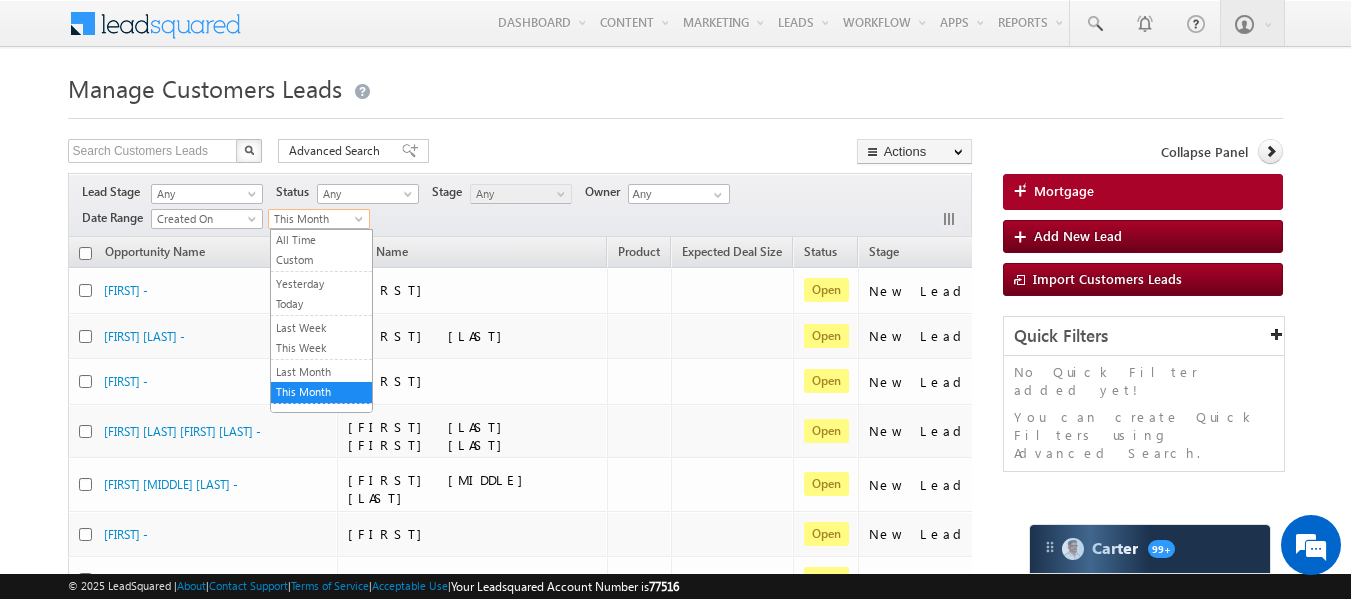 click at bounding box center (361, 223) 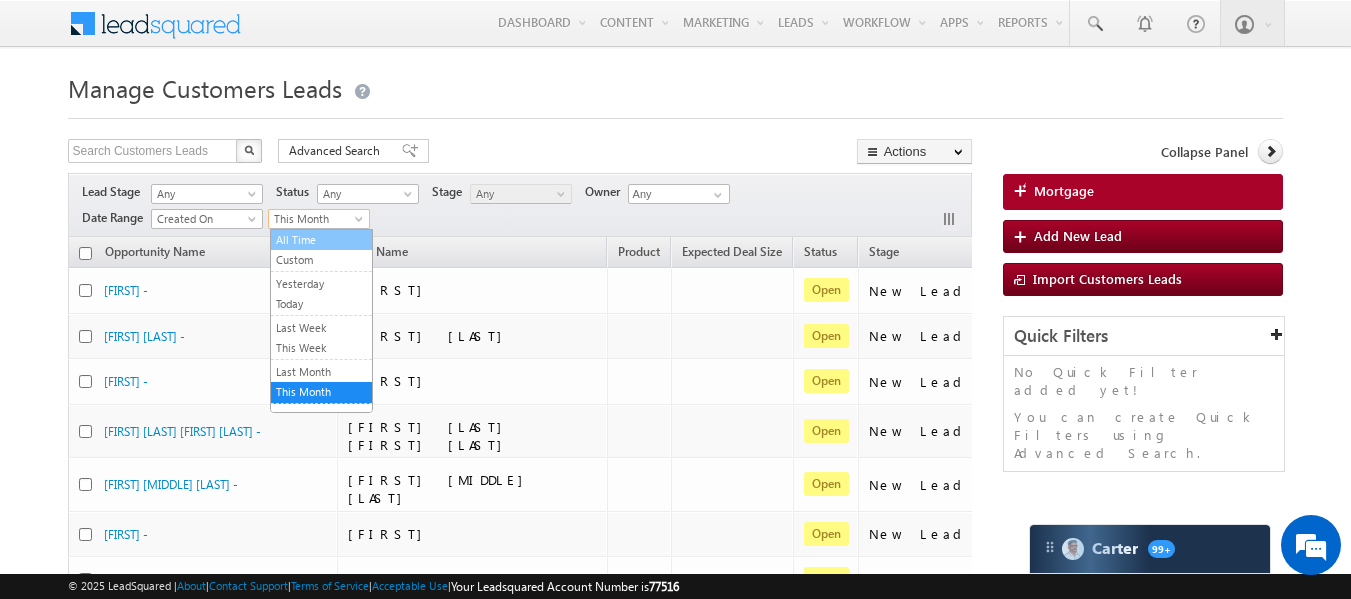 click on "All Time" at bounding box center (321, 240) 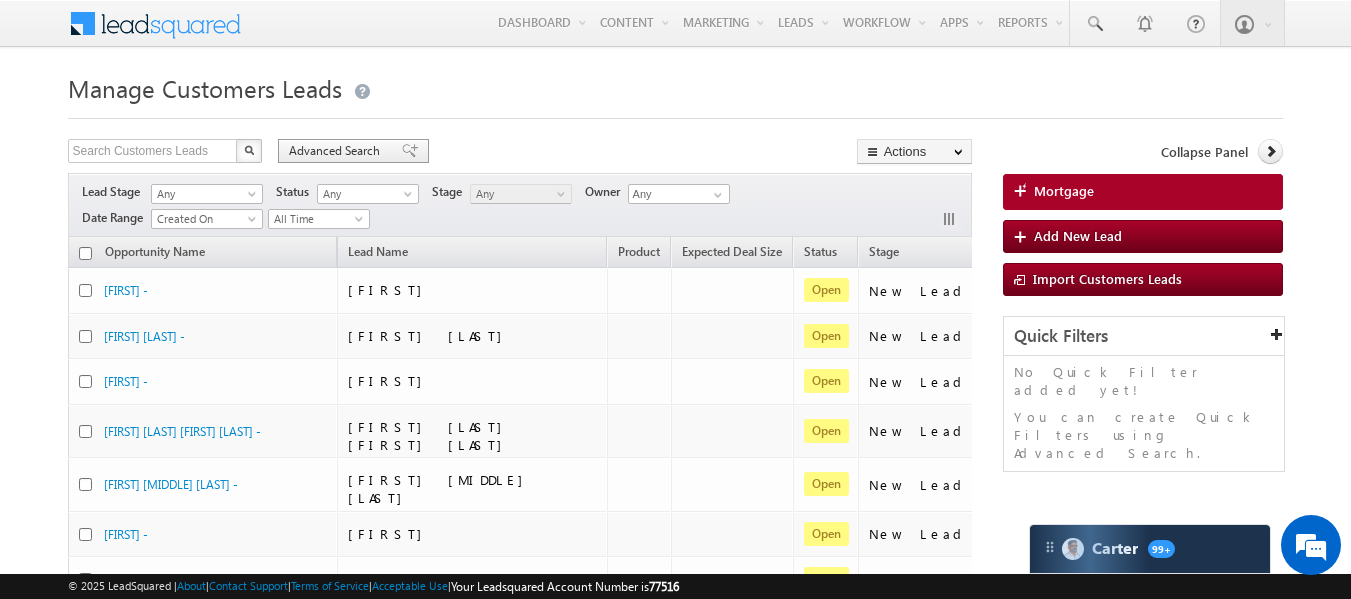 click on "Advanced Search" at bounding box center (337, 151) 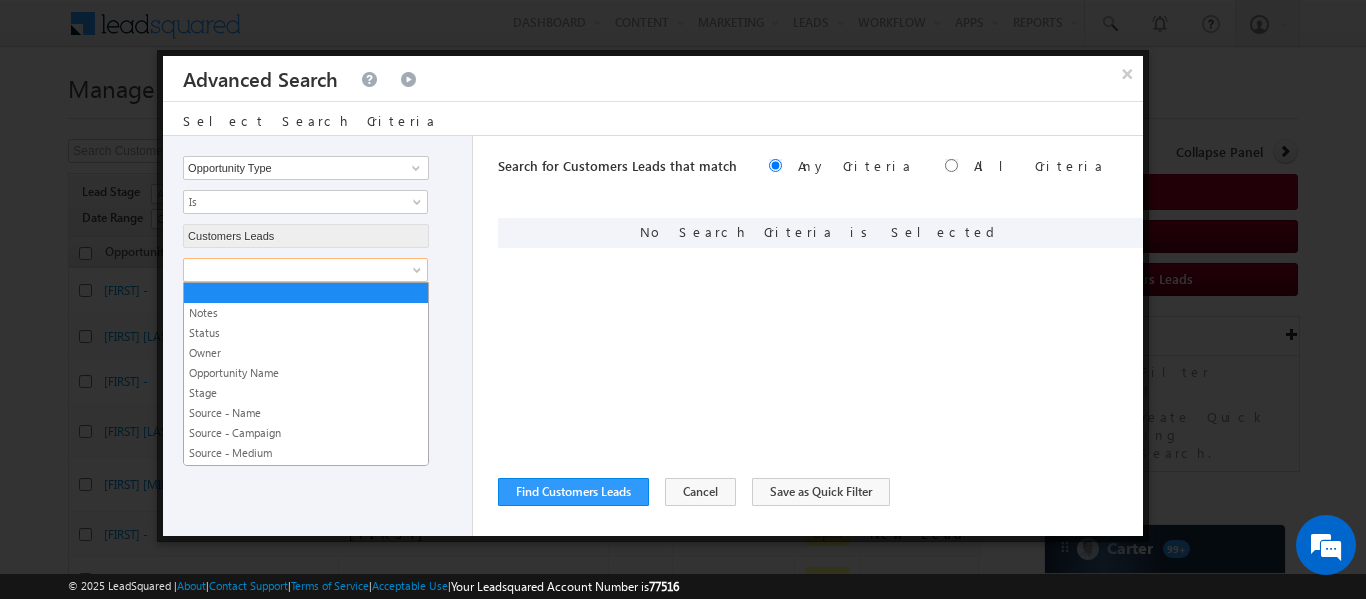 click at bounding box center [292, 270] 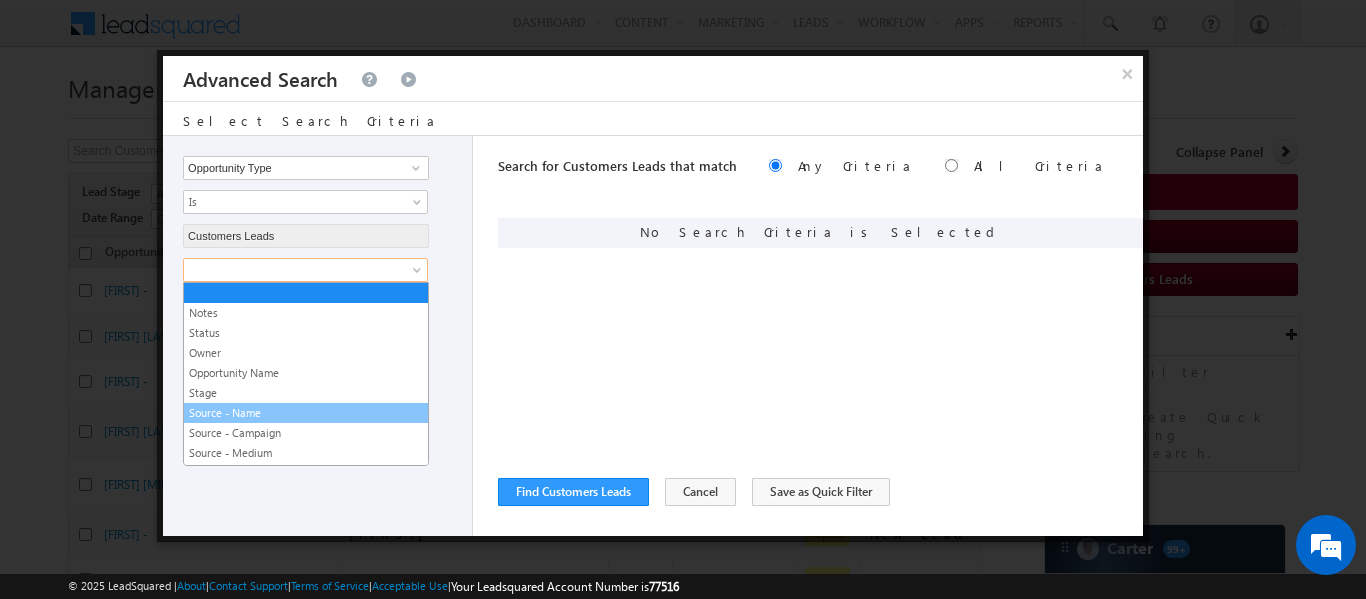 scroll, scrollTop: 0, scrollLeft: 0, axis: both 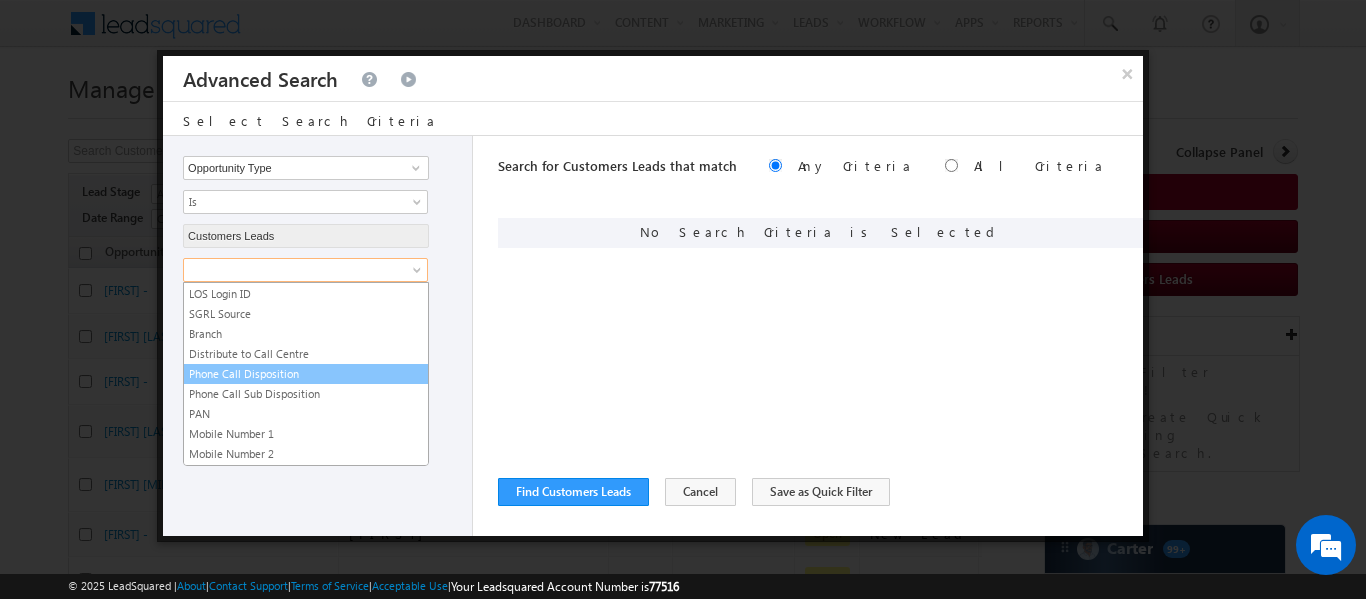 click on "Phone Call Disposition" at bounding box center [306, 374] 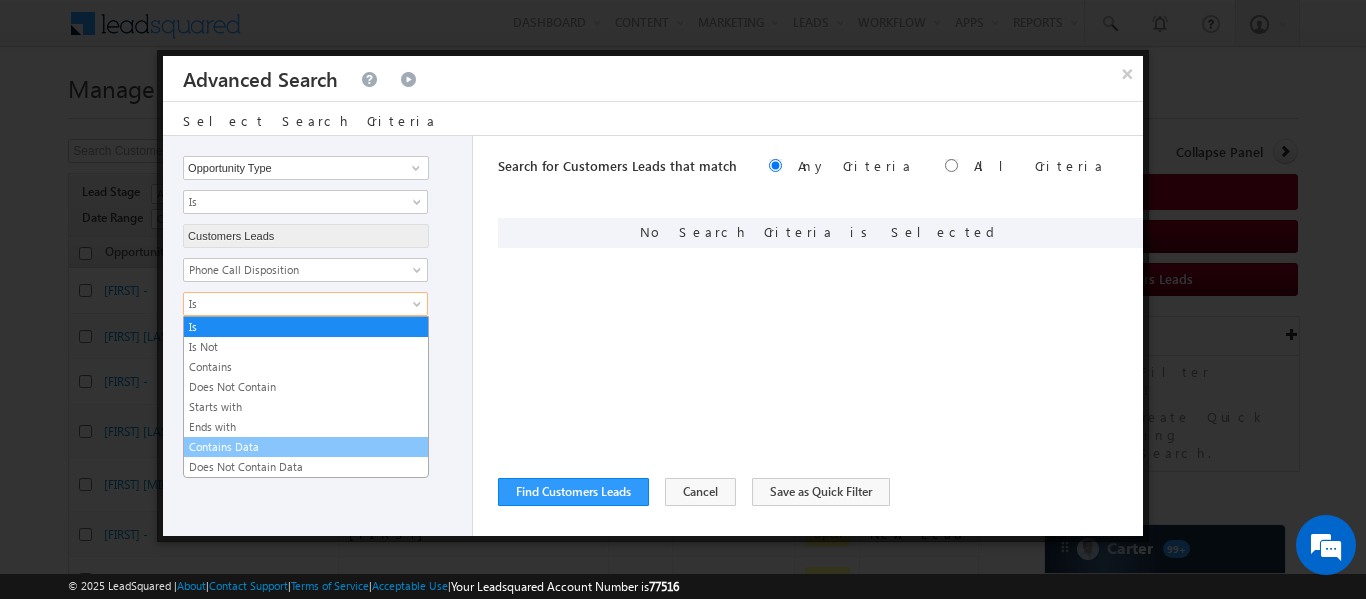 drag, startPoint x: 294, startPoint y: 310, endPoint x: 261, endPoint y: 446, distance: 139.94641 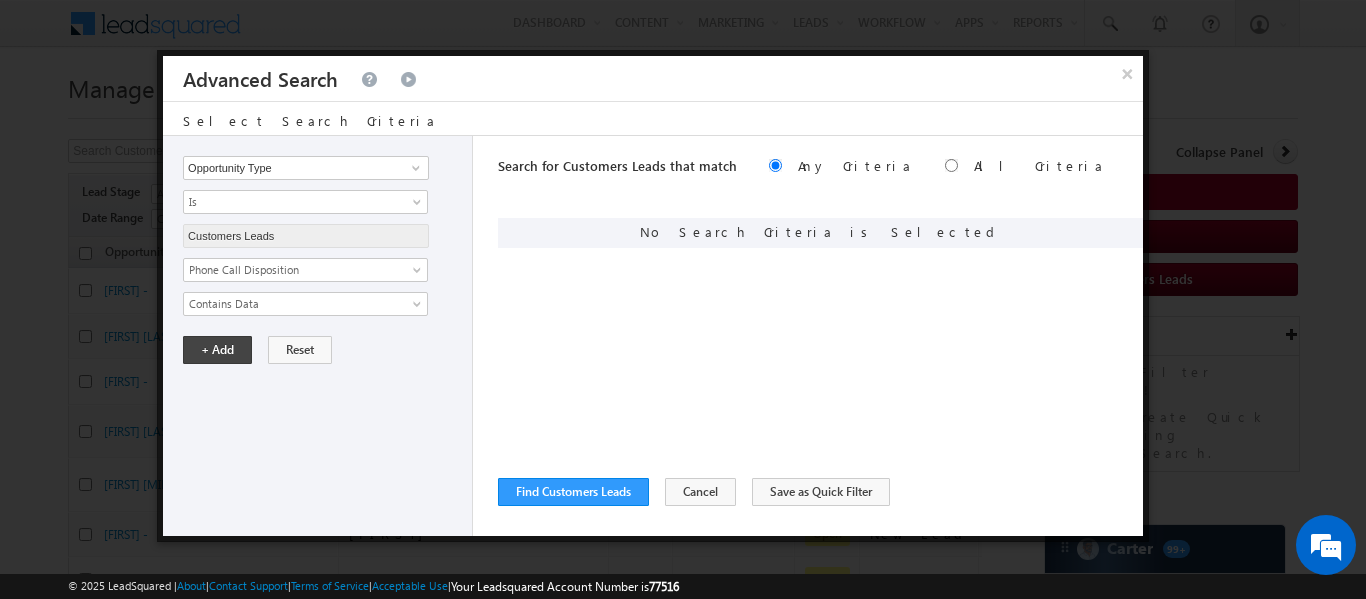 click on "Opportunity Type Lead Owner Sales Group  Prospect Id Address 1 Address 2 Age Assign To  City Company Name Conversion Referrer URL Country Created By Id Created On Current Opt In Status Do Not Call Do Not Email Do Not SMS Do Not Track DOB Email Employment Type Engagement Score Error Message First Name Gender Inception Date Is Permanent Address Same as Current Job Title Last Activity Last Activity Date Last Name Last Opt In Email Sent Date Latitude Lead Number Lead Origin Lead Response Lead Score Lead Source Lead Stage Longitude Maritial Sate Maritial Status Middle Name Mobile Number Modified By Id Modified On Monthly Income Nationality Notes Occupation Opt In Date Opt In Details Order Value Owner Pan Number Phone Number Pincode Prospect Creation Date QualityScore01 Reference Phone 1 Reference Phone 2 Reference Phone 3 Reference Phone 4 Reference Phone 5 Secondary Phone Number SGRL Lead ID Source Campaign Source Content Source IP Address Source Medium Source Referrer URL State" at bounding box center [318, 336] 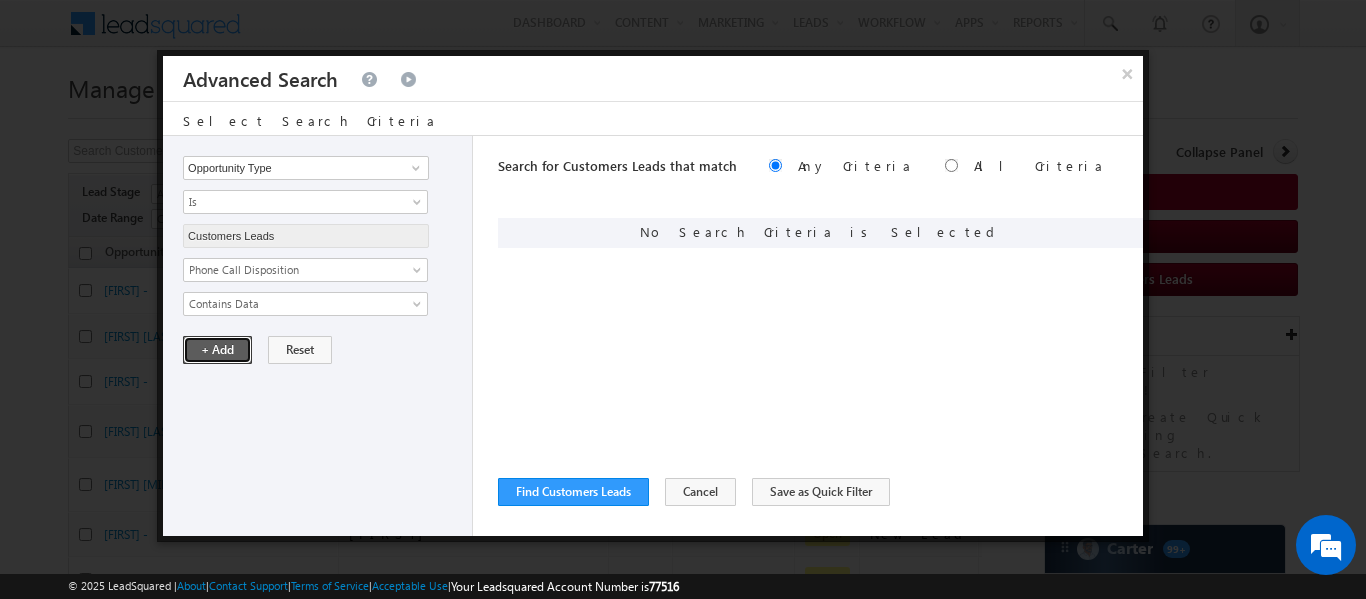 click on "+ Add" at bounding box center (217, 350) 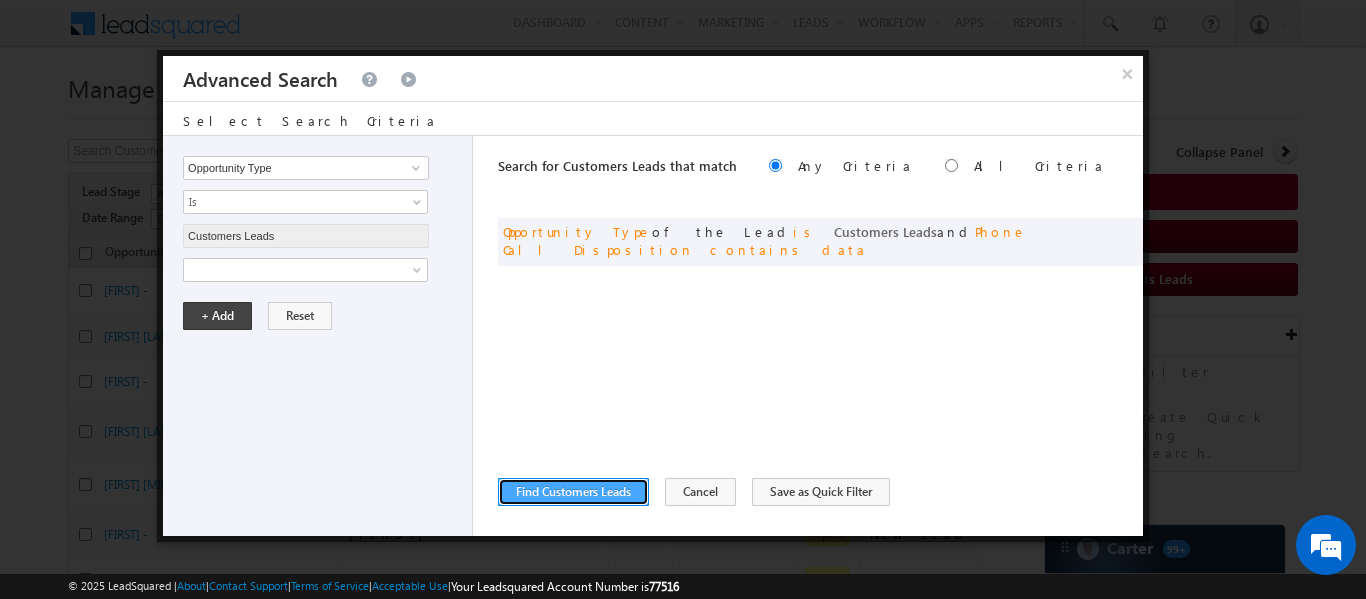 click on "Find Customers Leads" at bounding box center (573, 492) 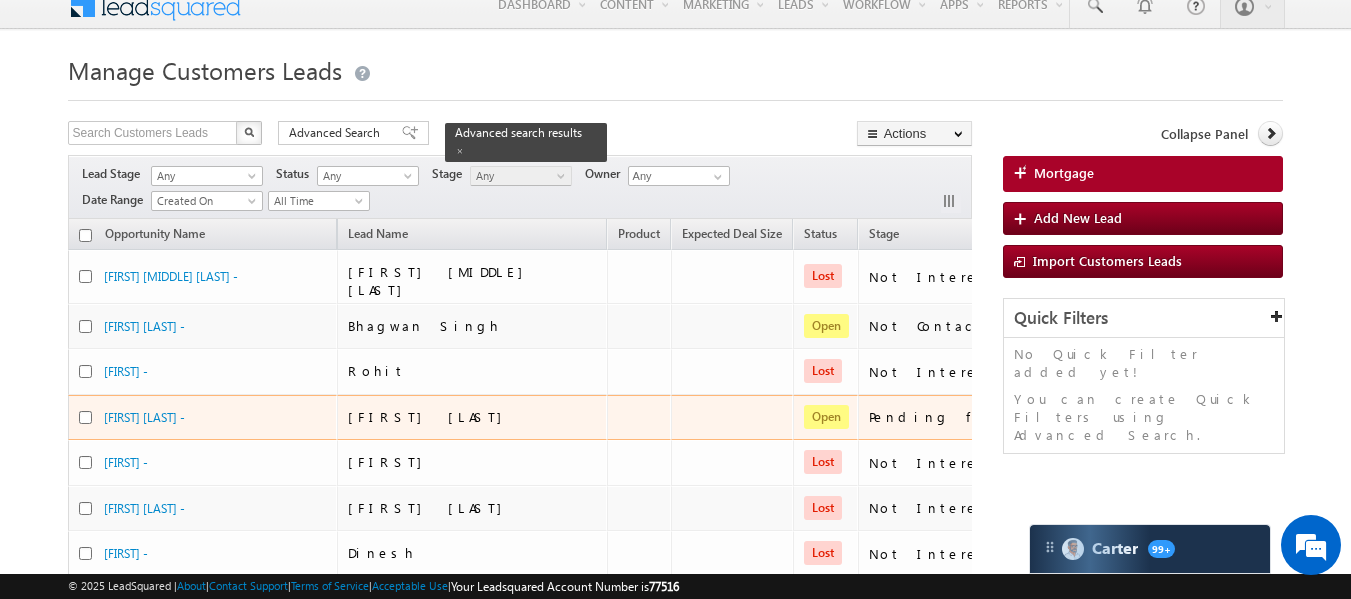 scroll, scrollTop: 0, scrollLeft: 0, axis: both 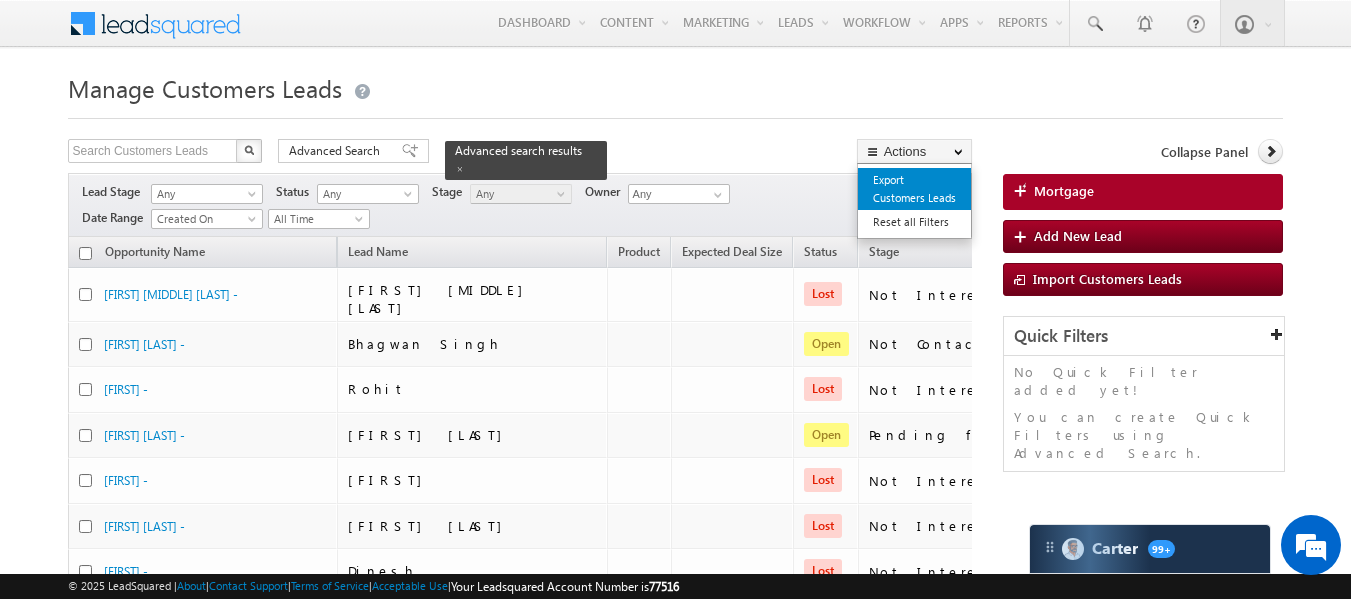 click on "Export Customers Leads" at bounding box center [914, 189] 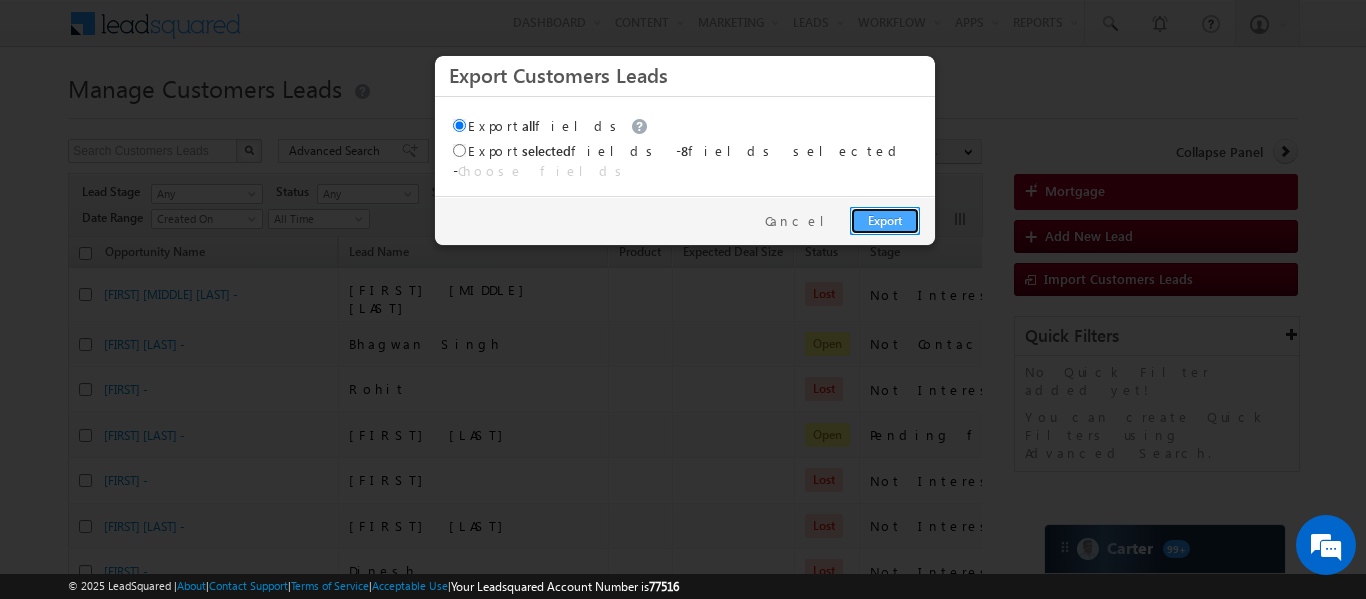 click on "Export" at bounding box center (885, 221) 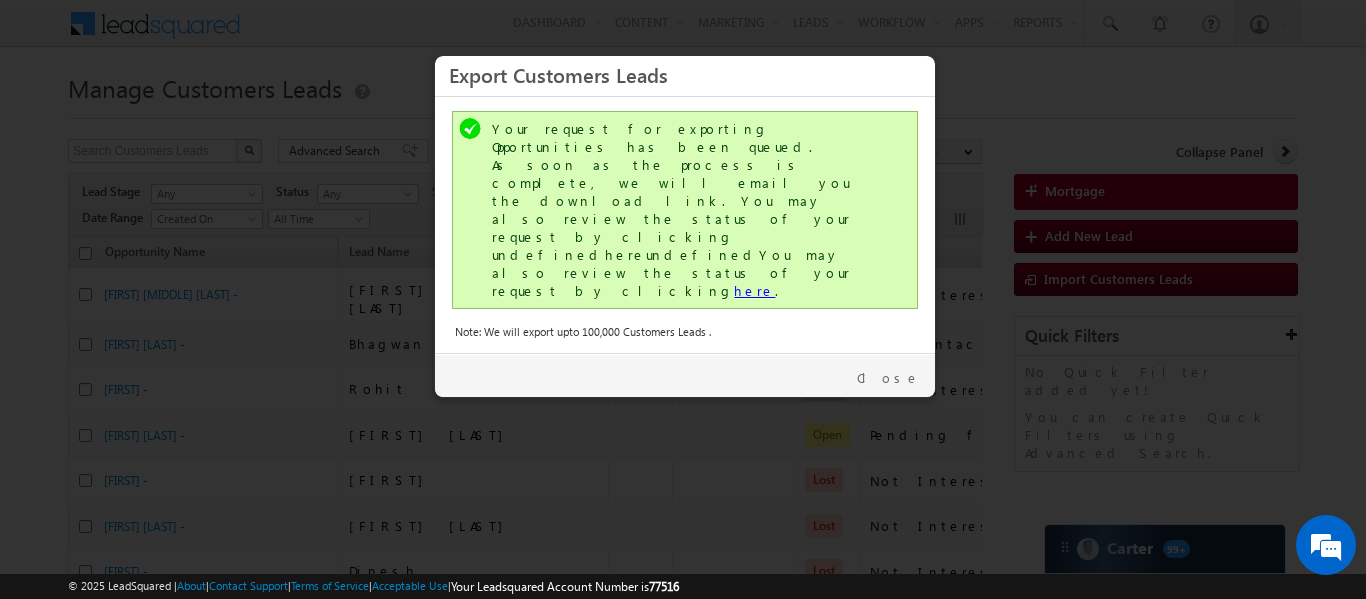 click on "here" at bounding box center (754, 290) 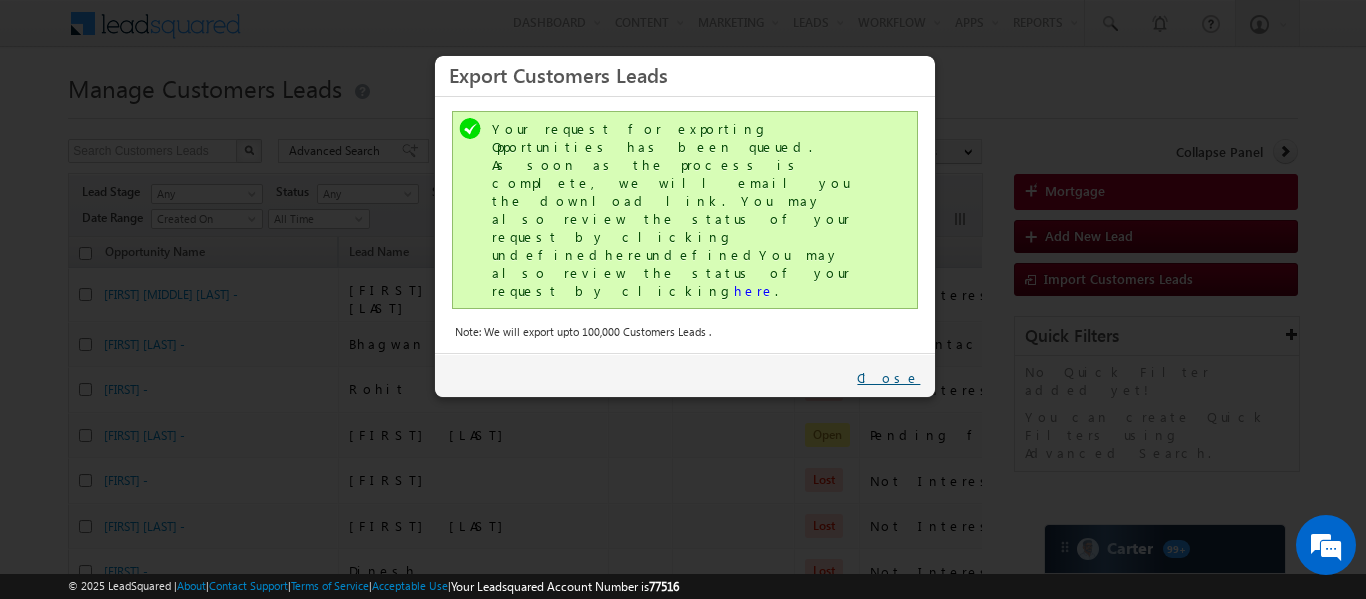 click on "Close" at bounding box center [888, 378] 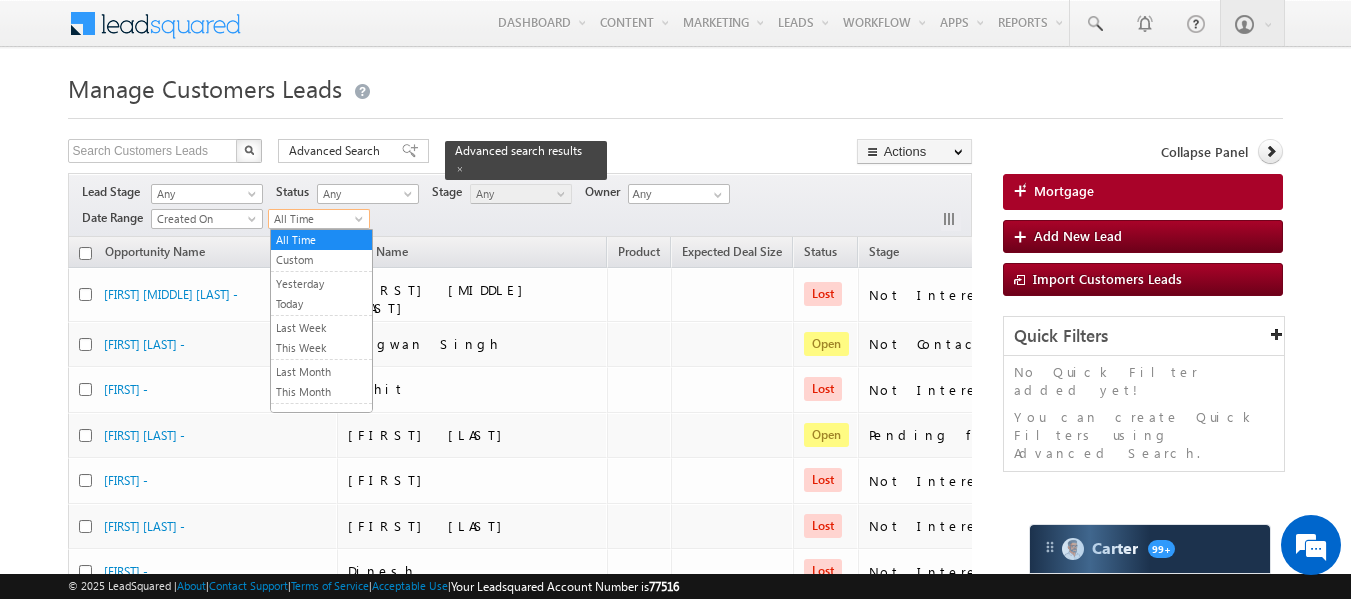 click on "All Time" at bounding box center (316, 219) 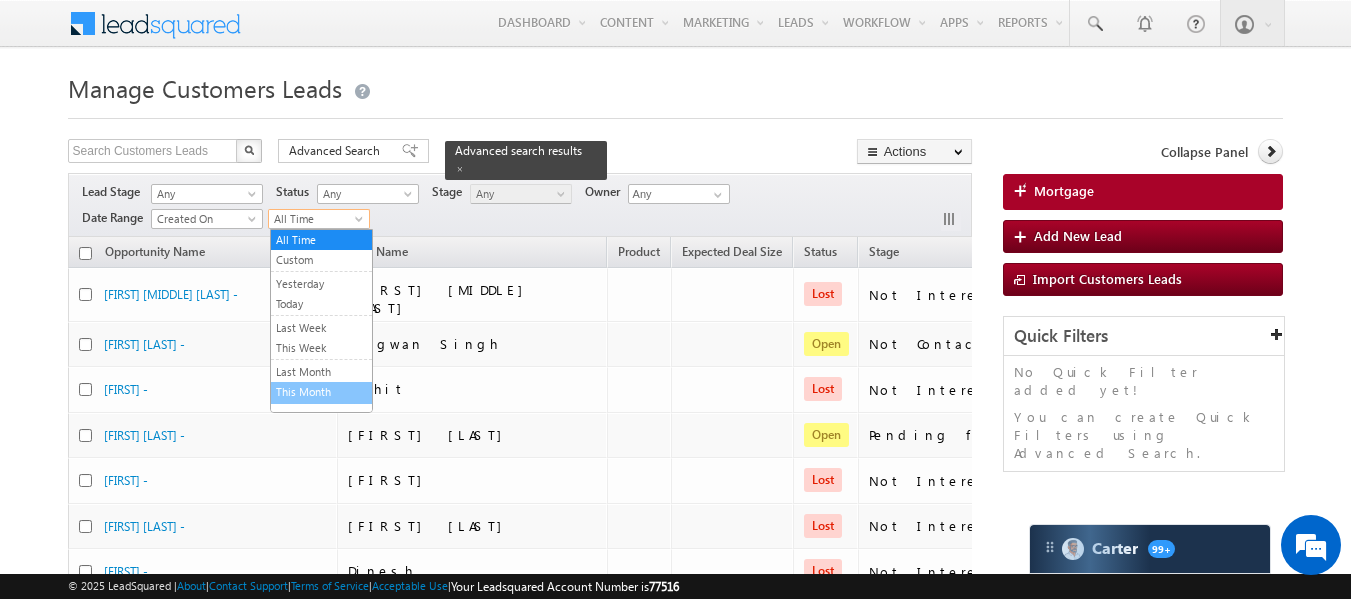 click on "This Month" at bounding box center (321, 392) 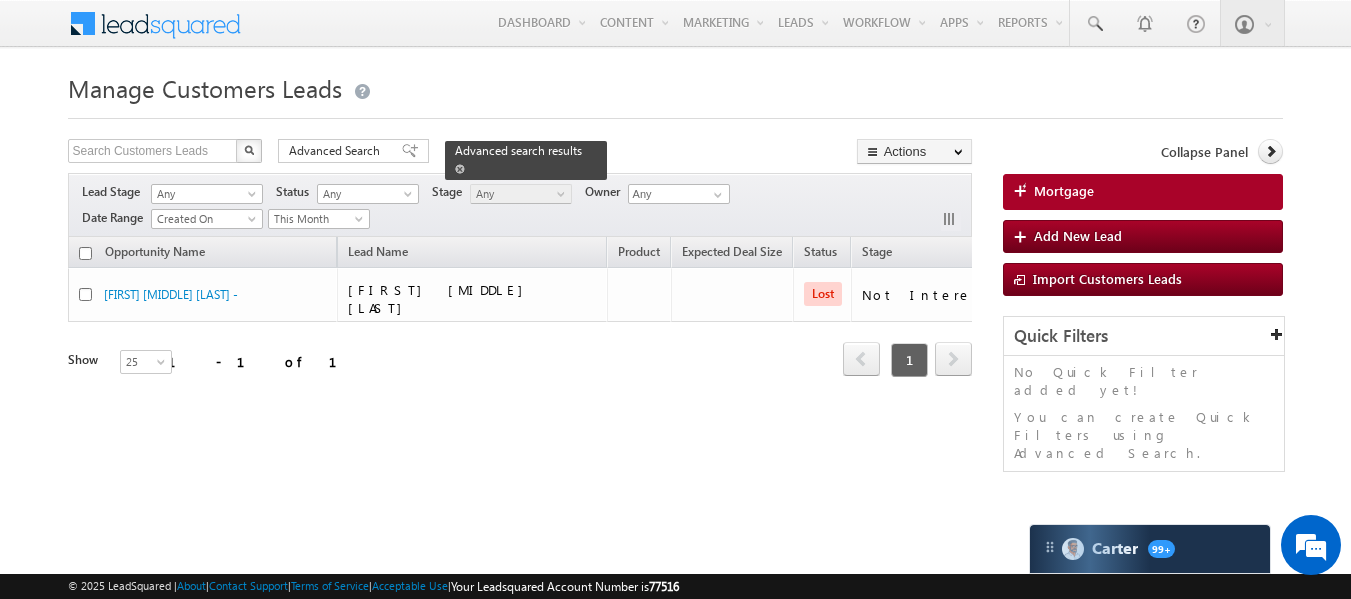 click at bounding box center (460, 168) 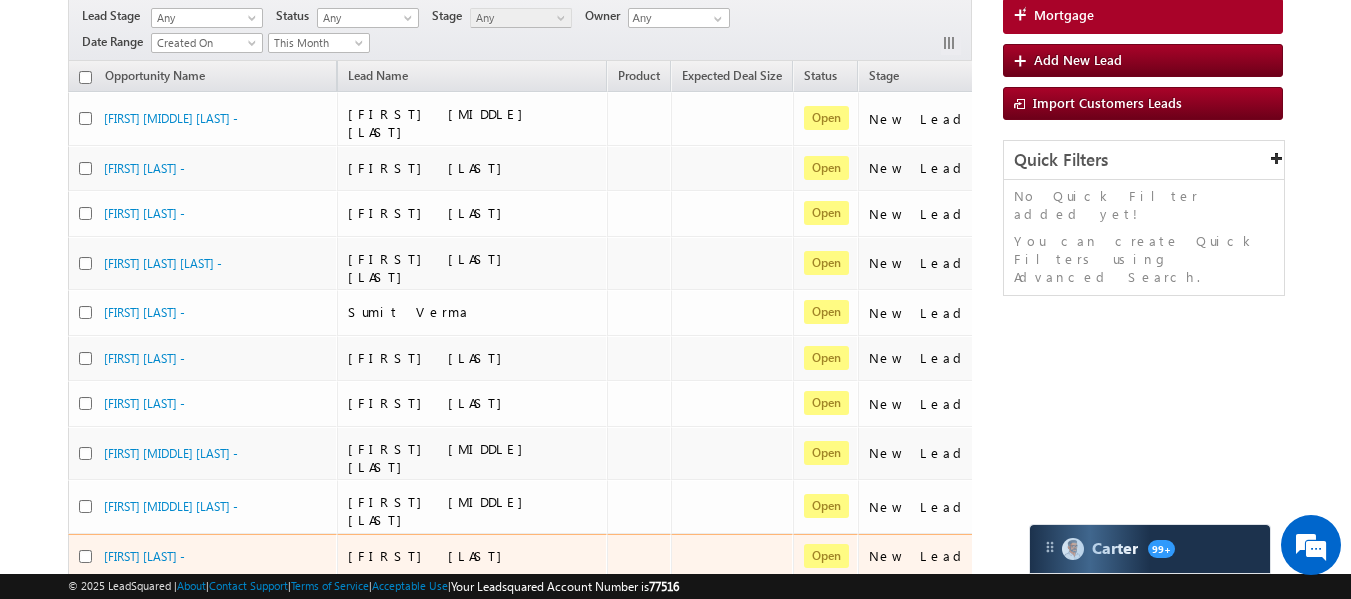 scroll, scrollTop: 0, scrollLeft: 0, axis: both 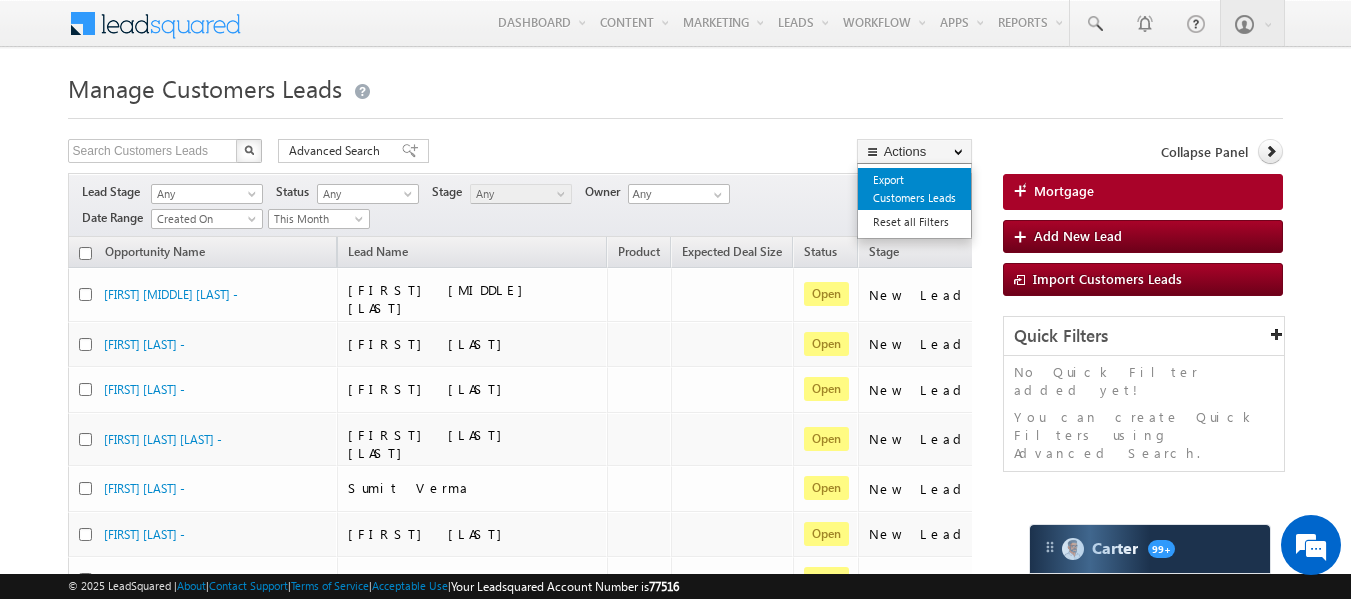 click on "Export Customers Leads" at bounding box center (914, 189) 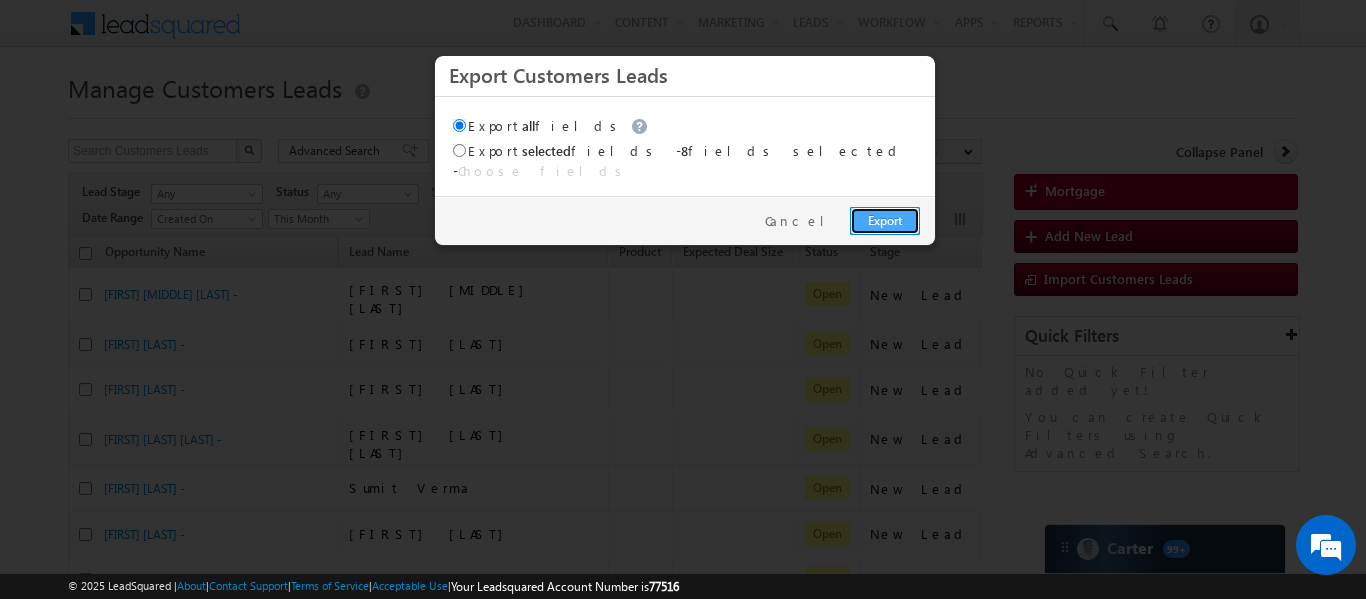 click on "Export" at bounding box center (885, 221) 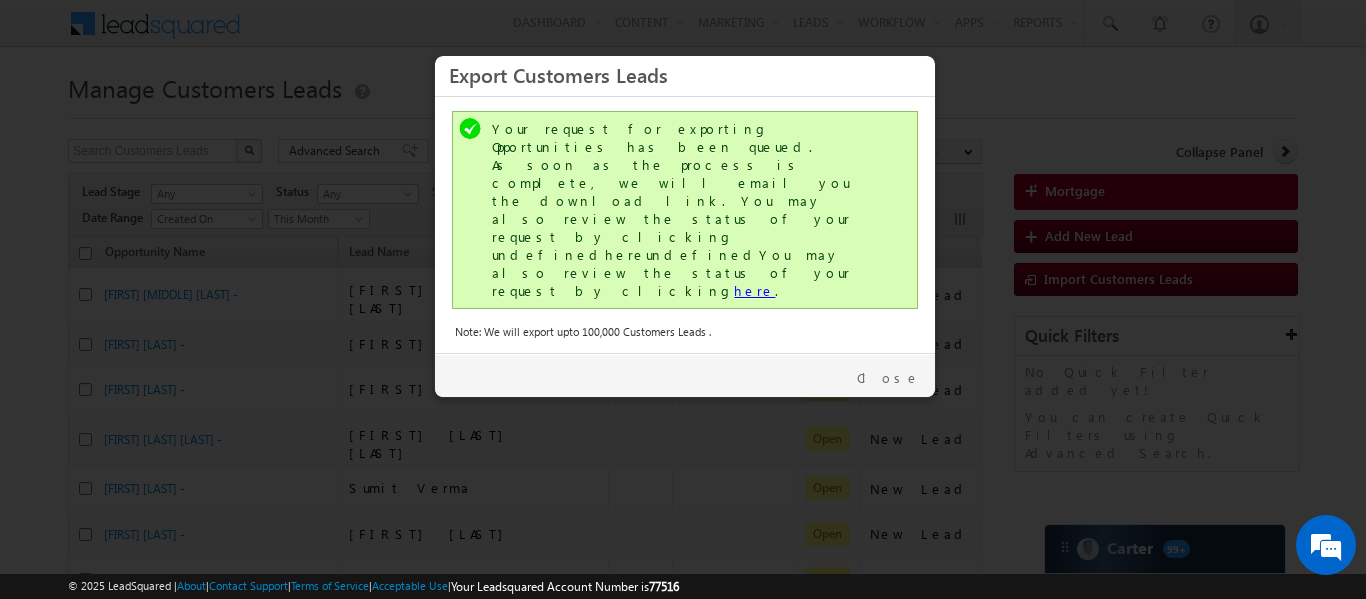click on "here" at bounding box center (754, 290) 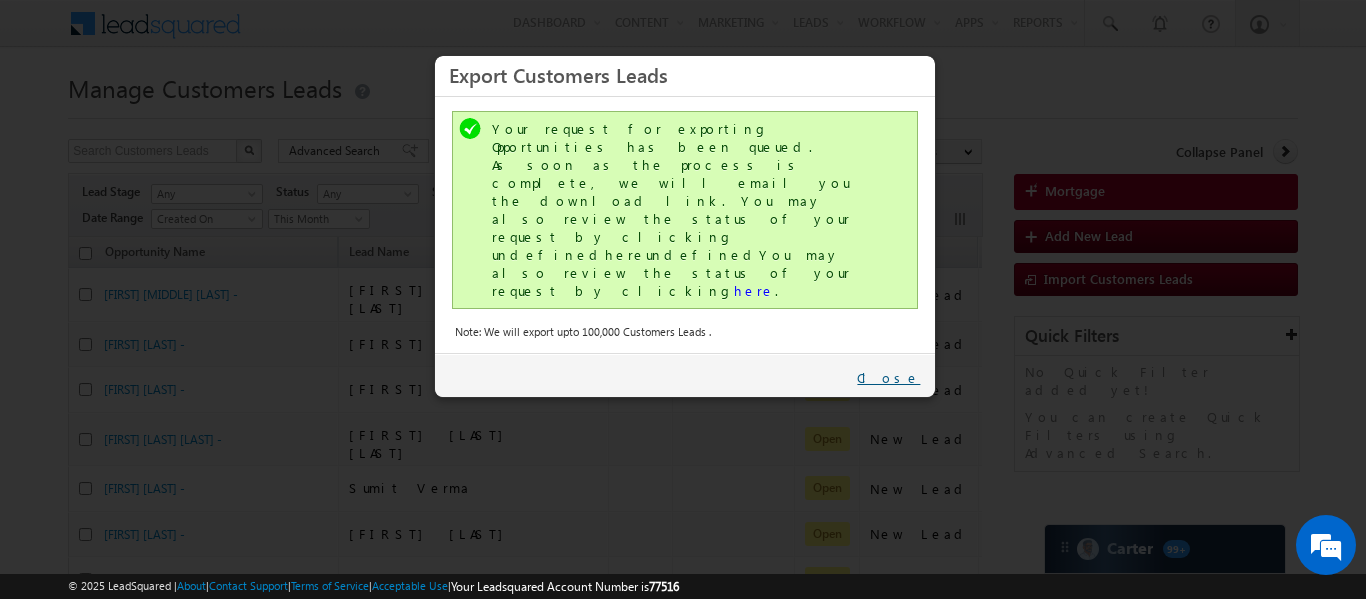 click on "Close" at bounding box center [888, 378] 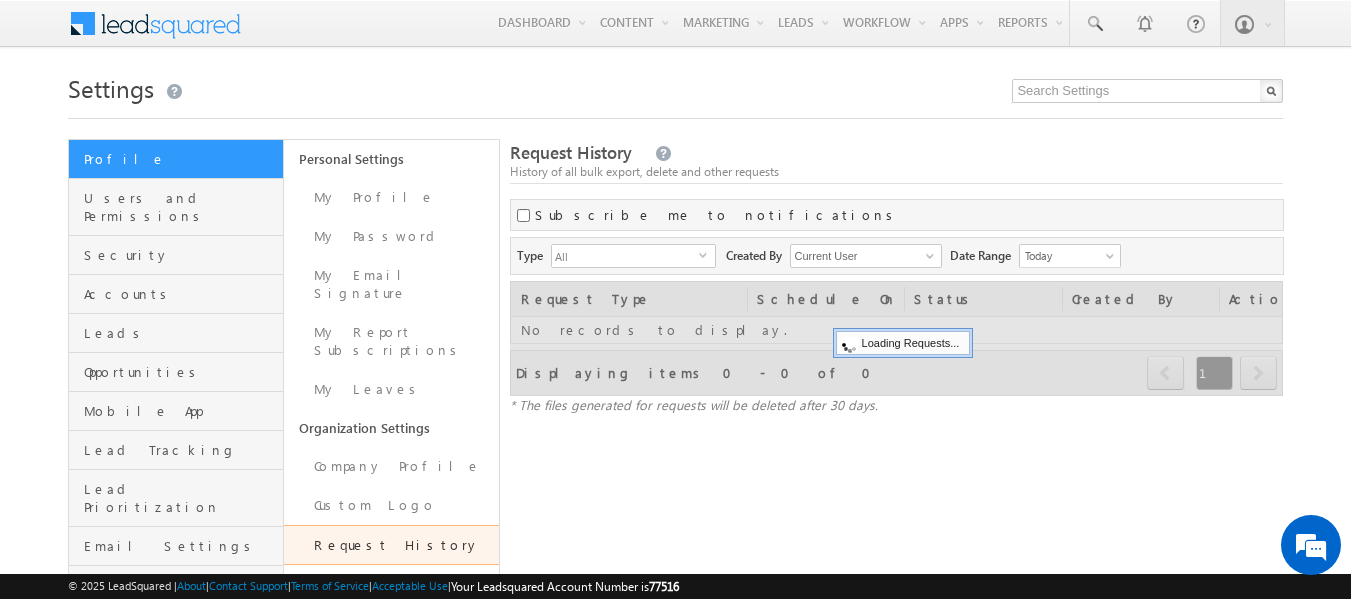 scroll, scrollTop: 0, scrollLeft: 0, axis: both 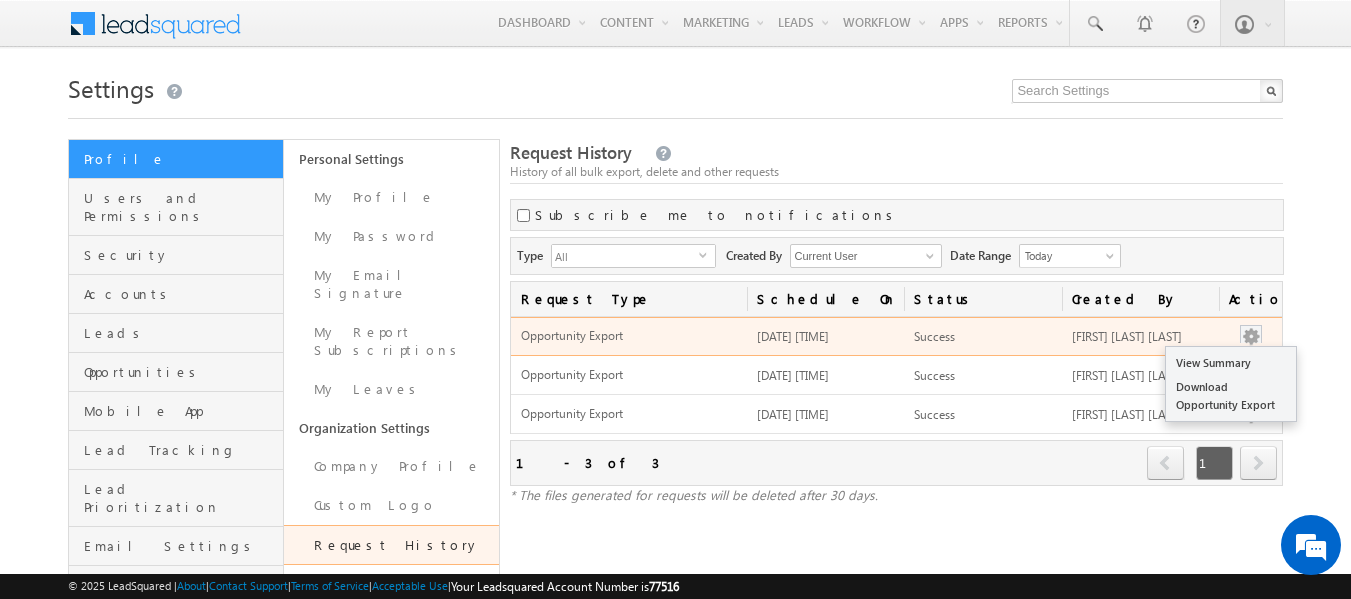 click at bounding box center (1251, 337) 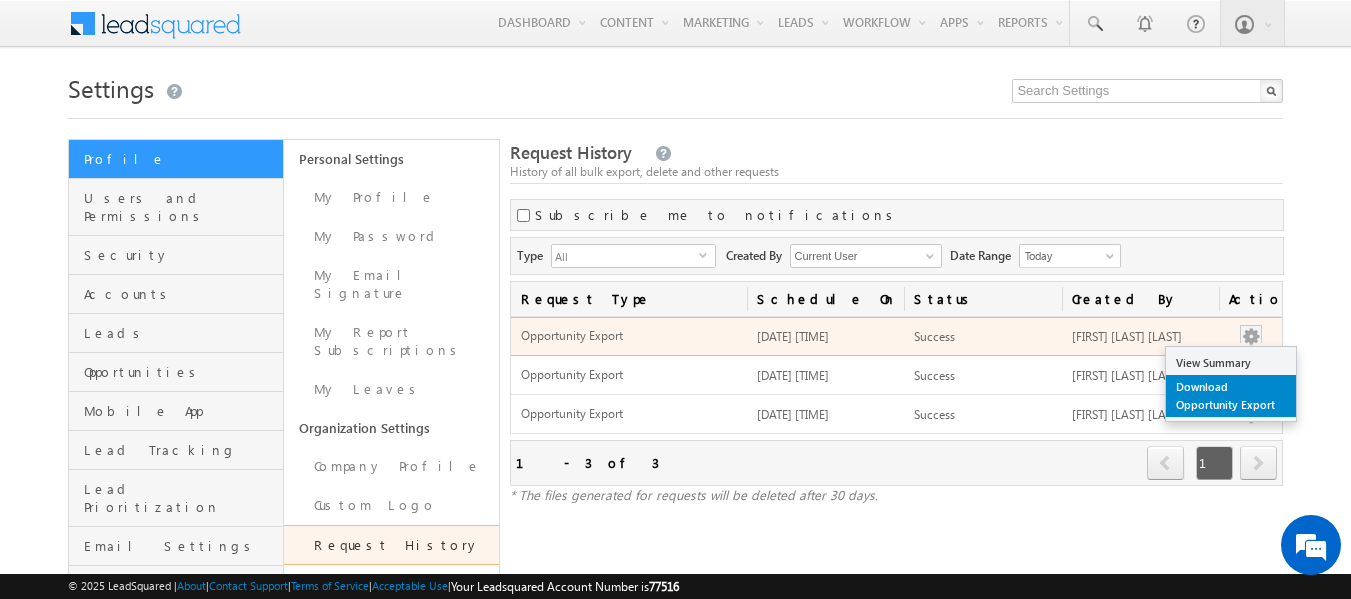 click on "Download Opportunity Export" at bounding box center [1231, 396] 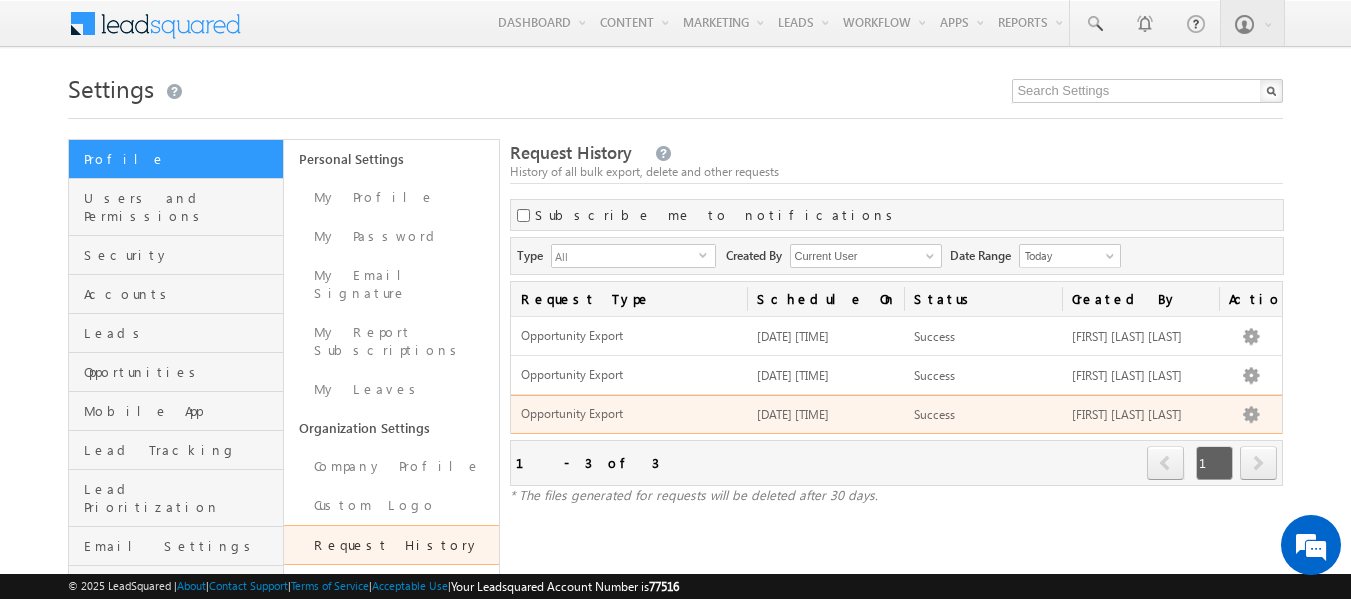 scroll, scrollTop: 0, scrollLeft: 0, axis: both 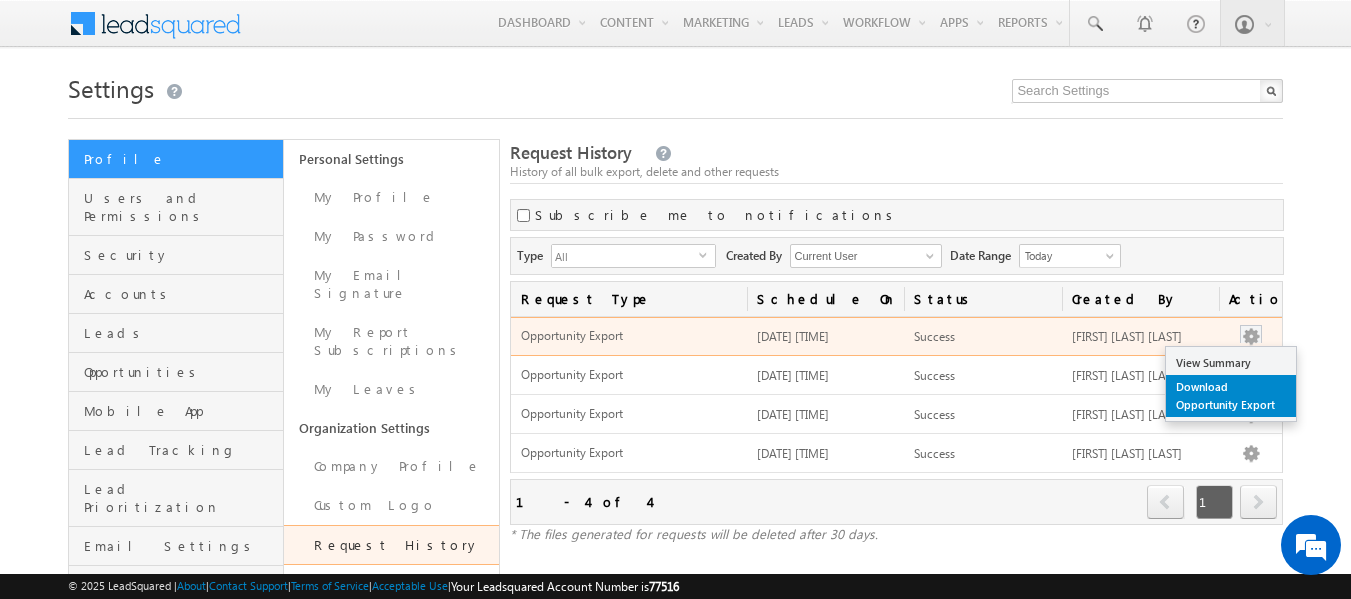 click on "Download Opportunity Export" at bounding box center (1231, 396) 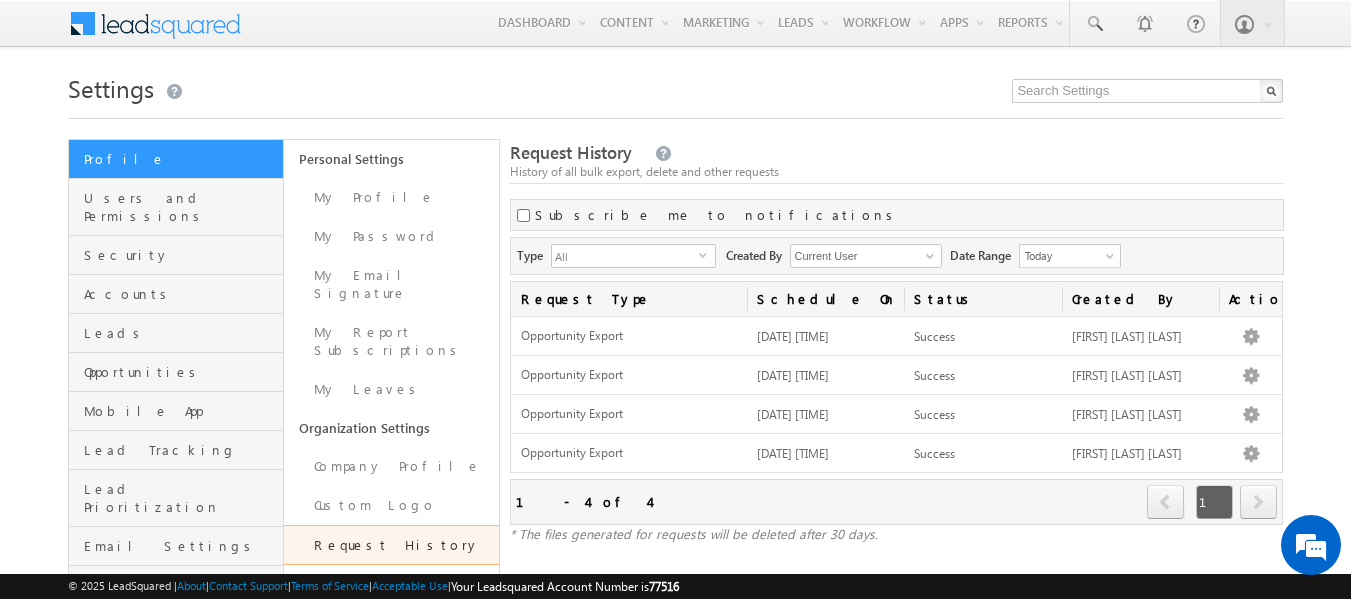 scroll, scrollTop: 0, scrollLeft: 0, axis: both 